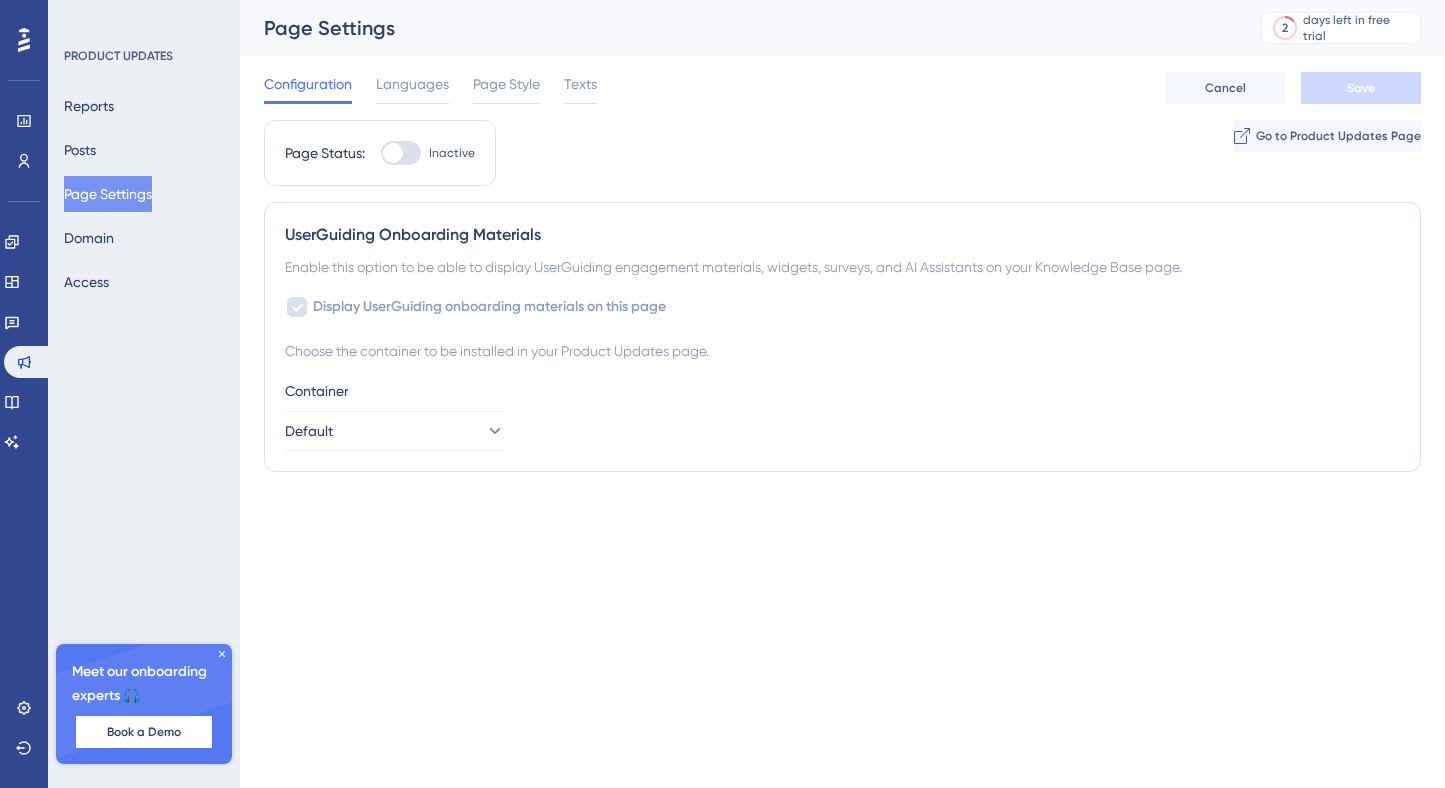 scroll, scrollTop: 0, scrollLeft: 0, axis: both 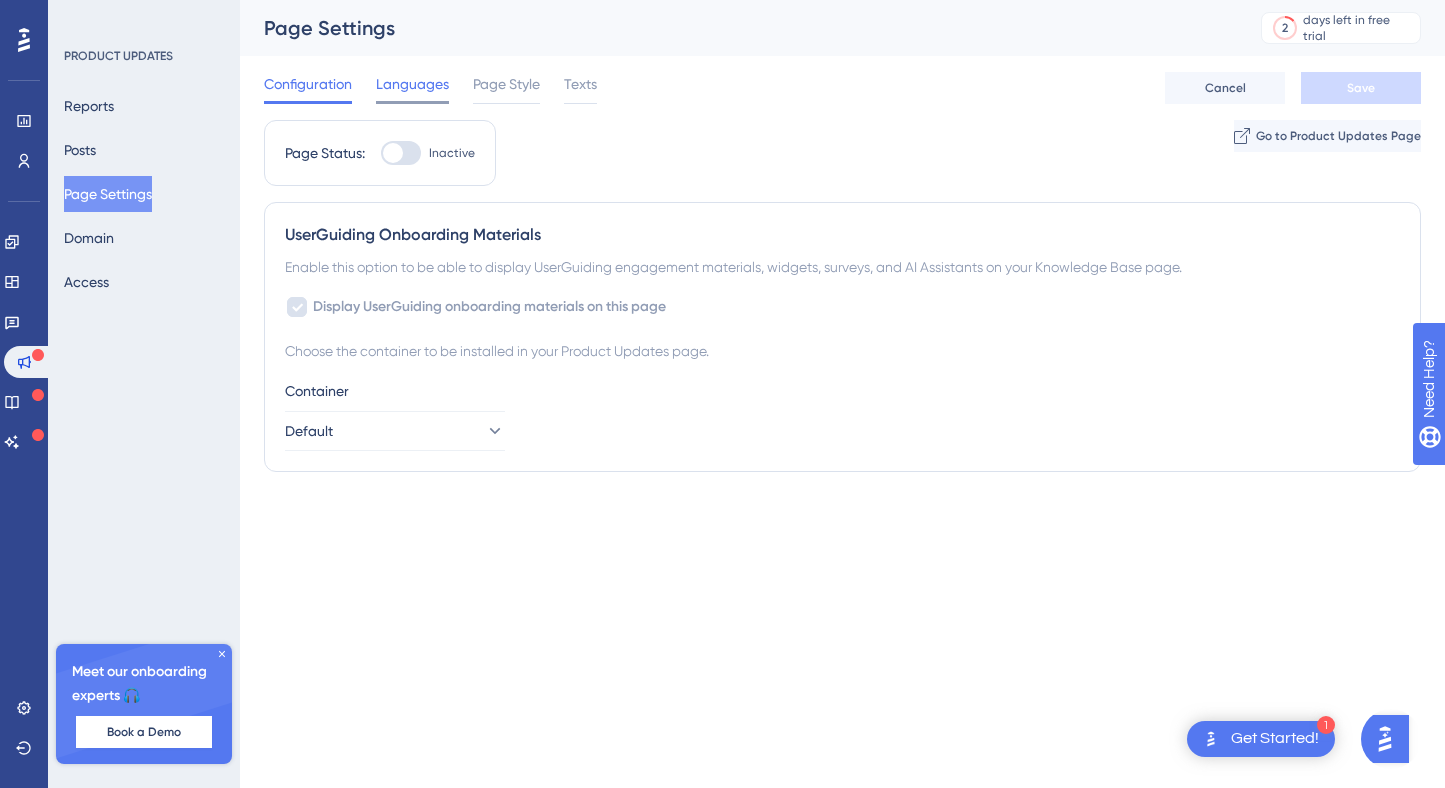 click on "Languages" at bounding box center [412, 84] 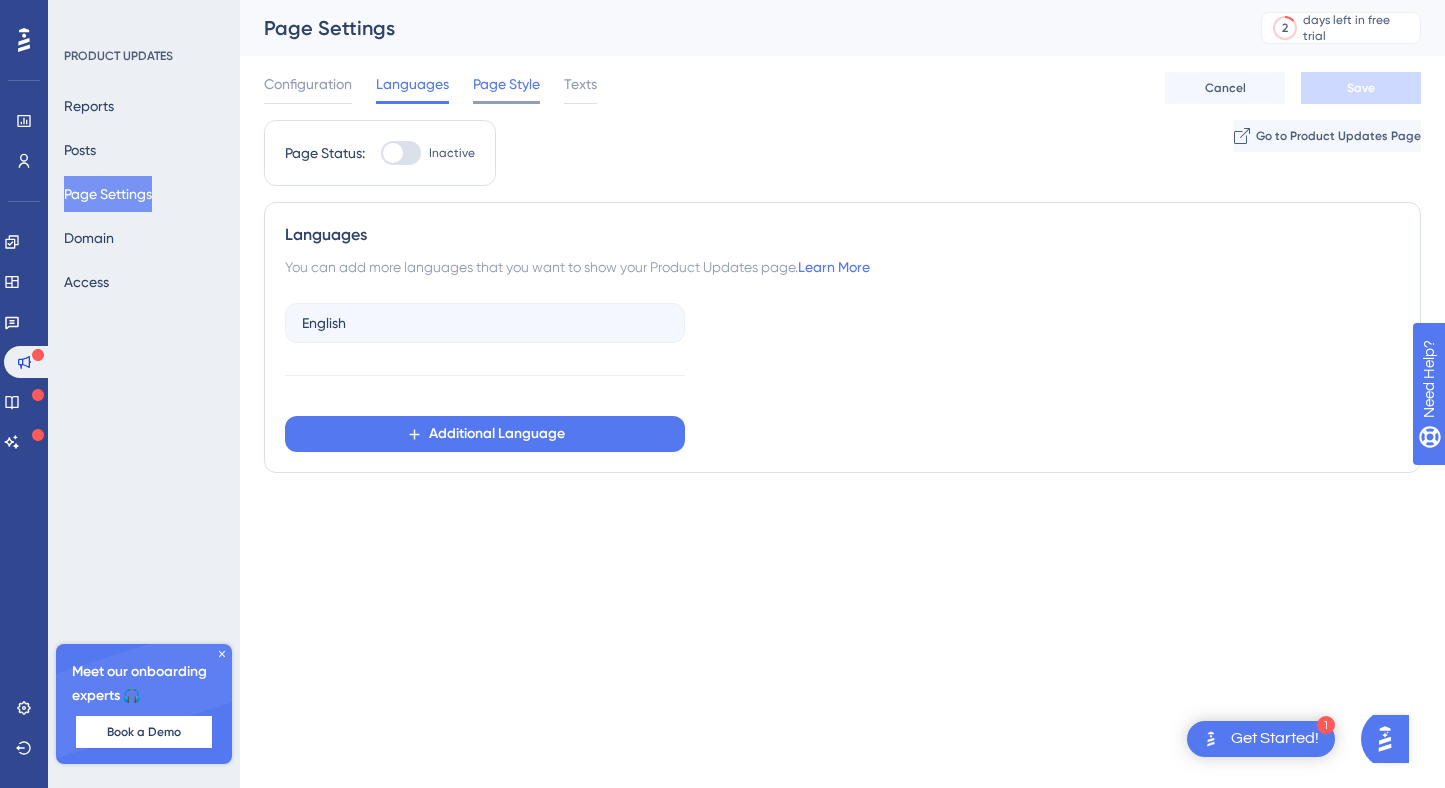 click on "Page Style" at bounding box center (506, 84) 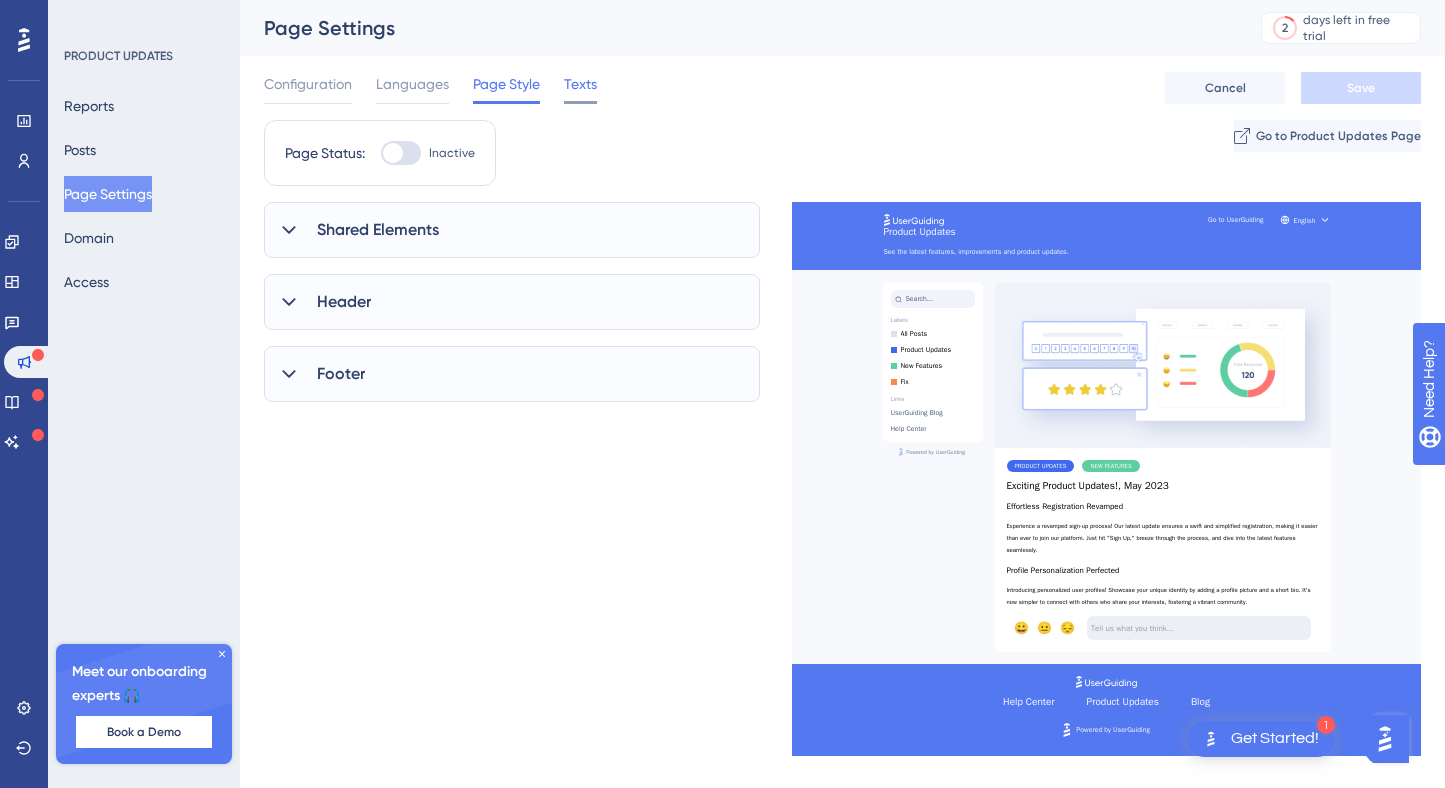 scroll, scrollTop: 0, scrollLeft: 0, axis: both 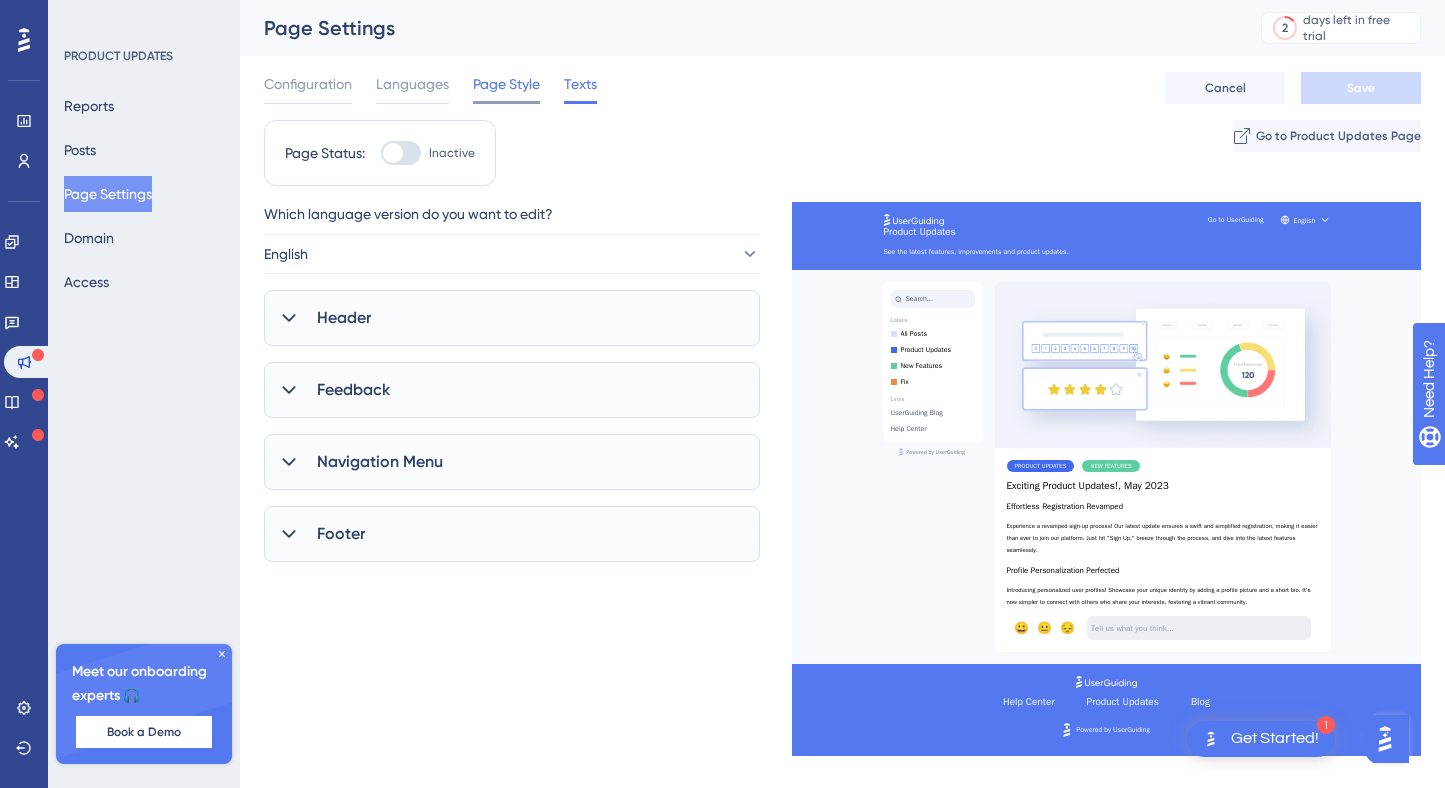 click on "Page Style" at bounding box center (506, 84) 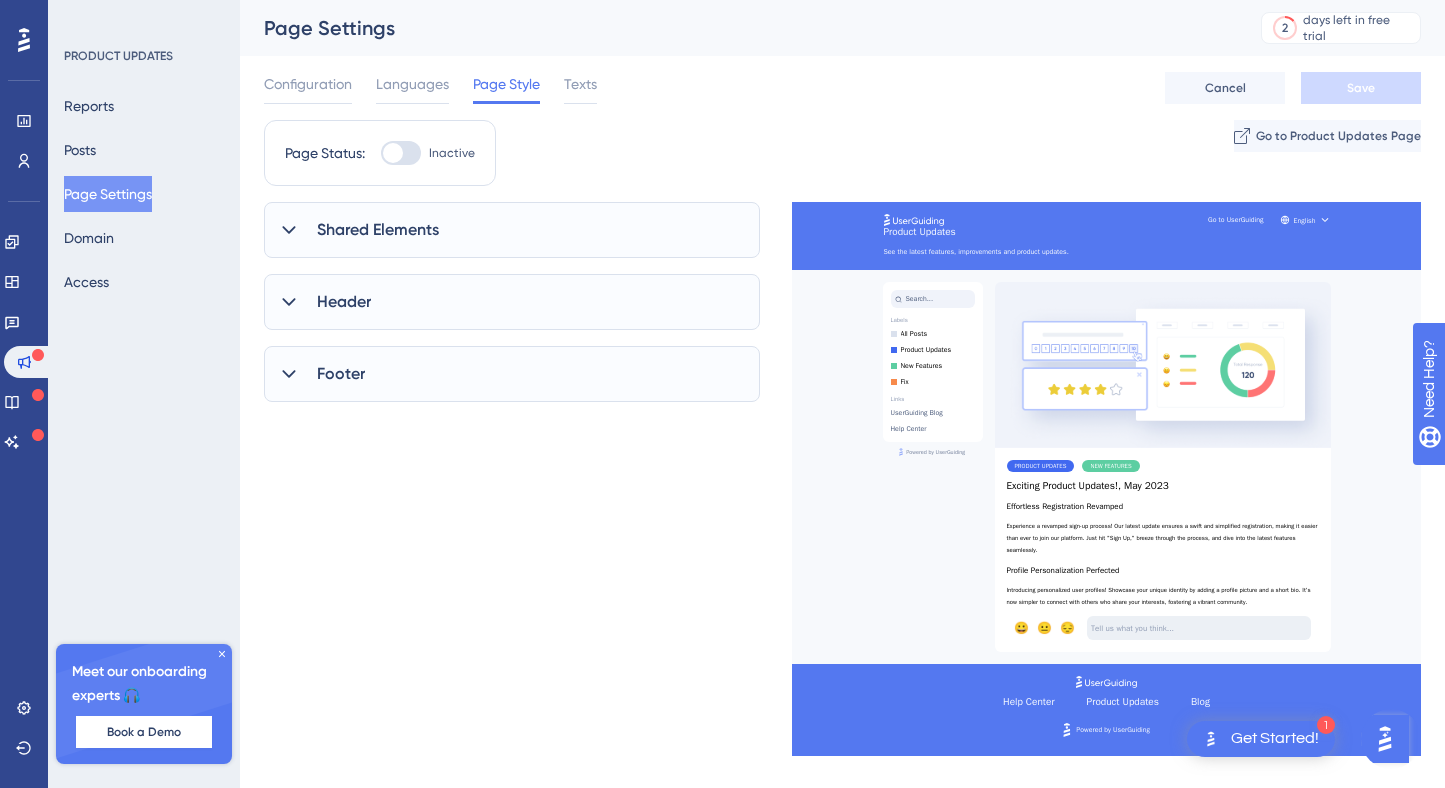 scroll, scrollTop: 0, scrollLeft: 0, axis: both 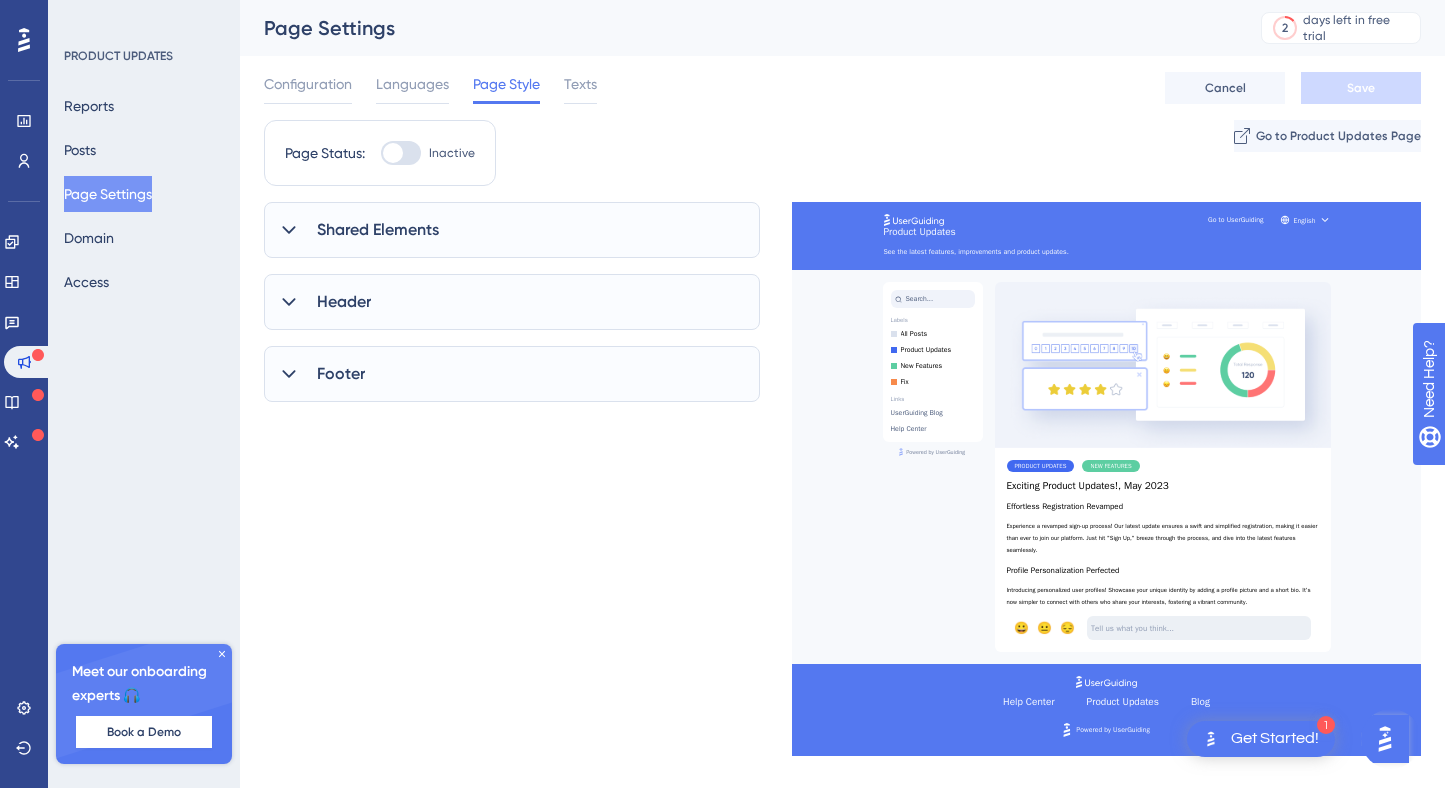 click 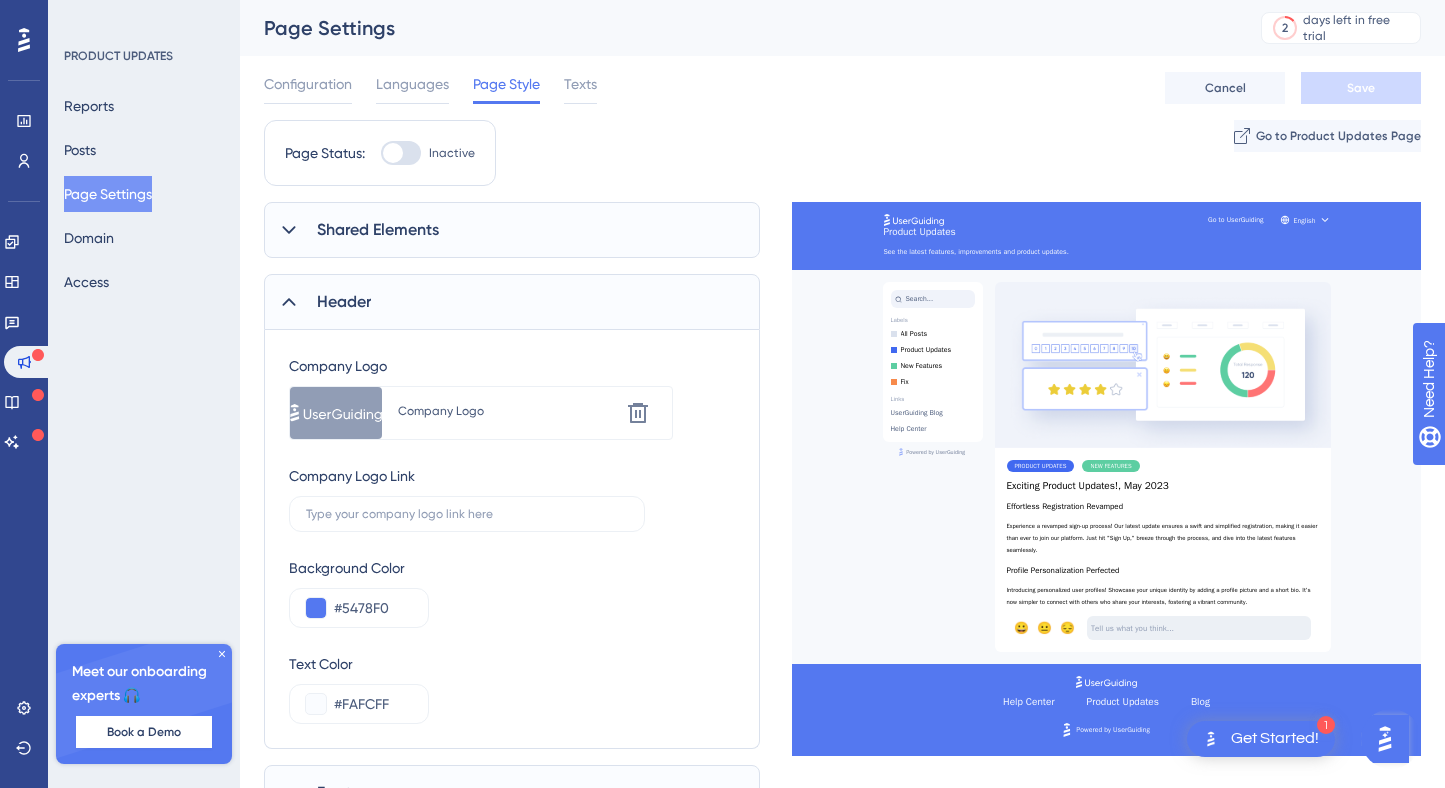 click 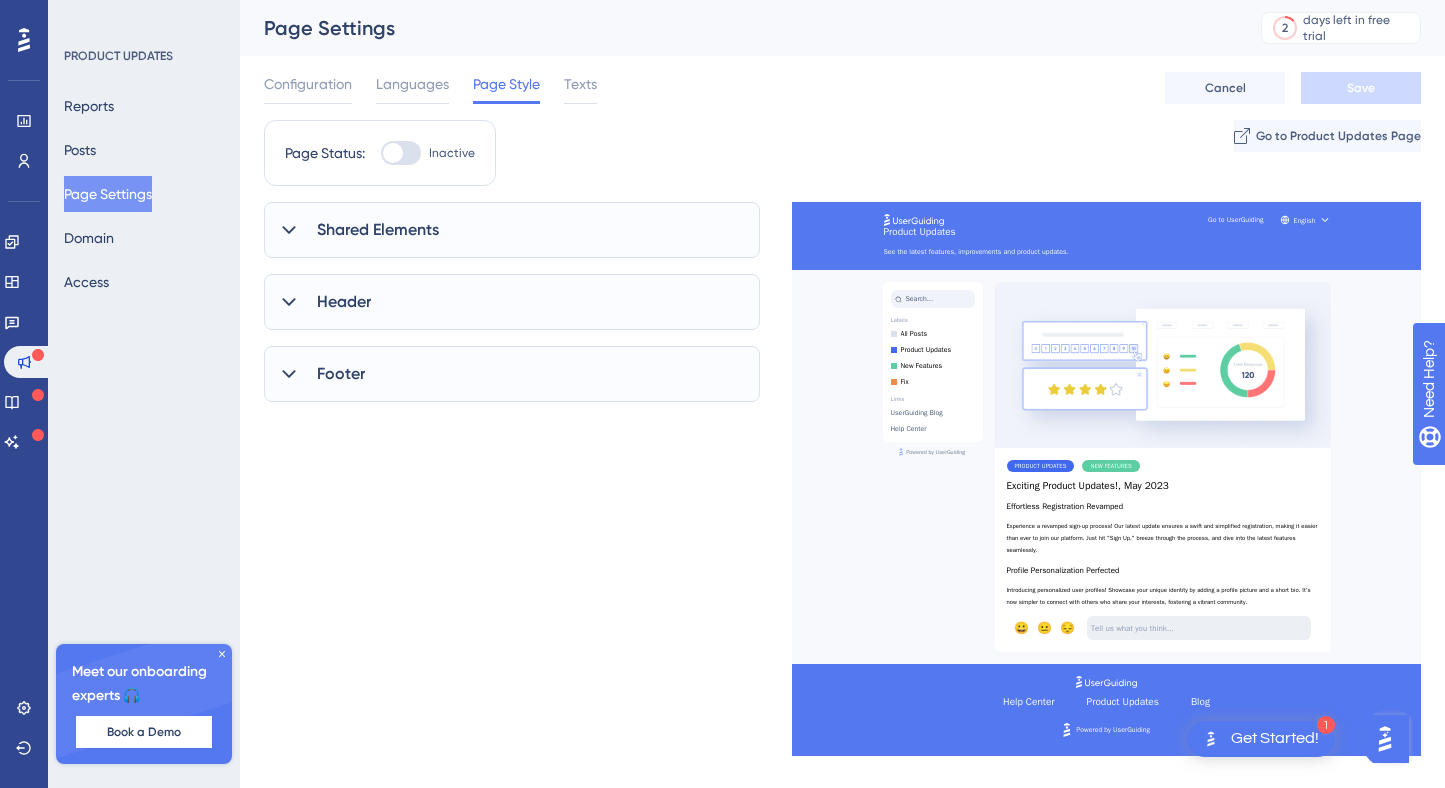click 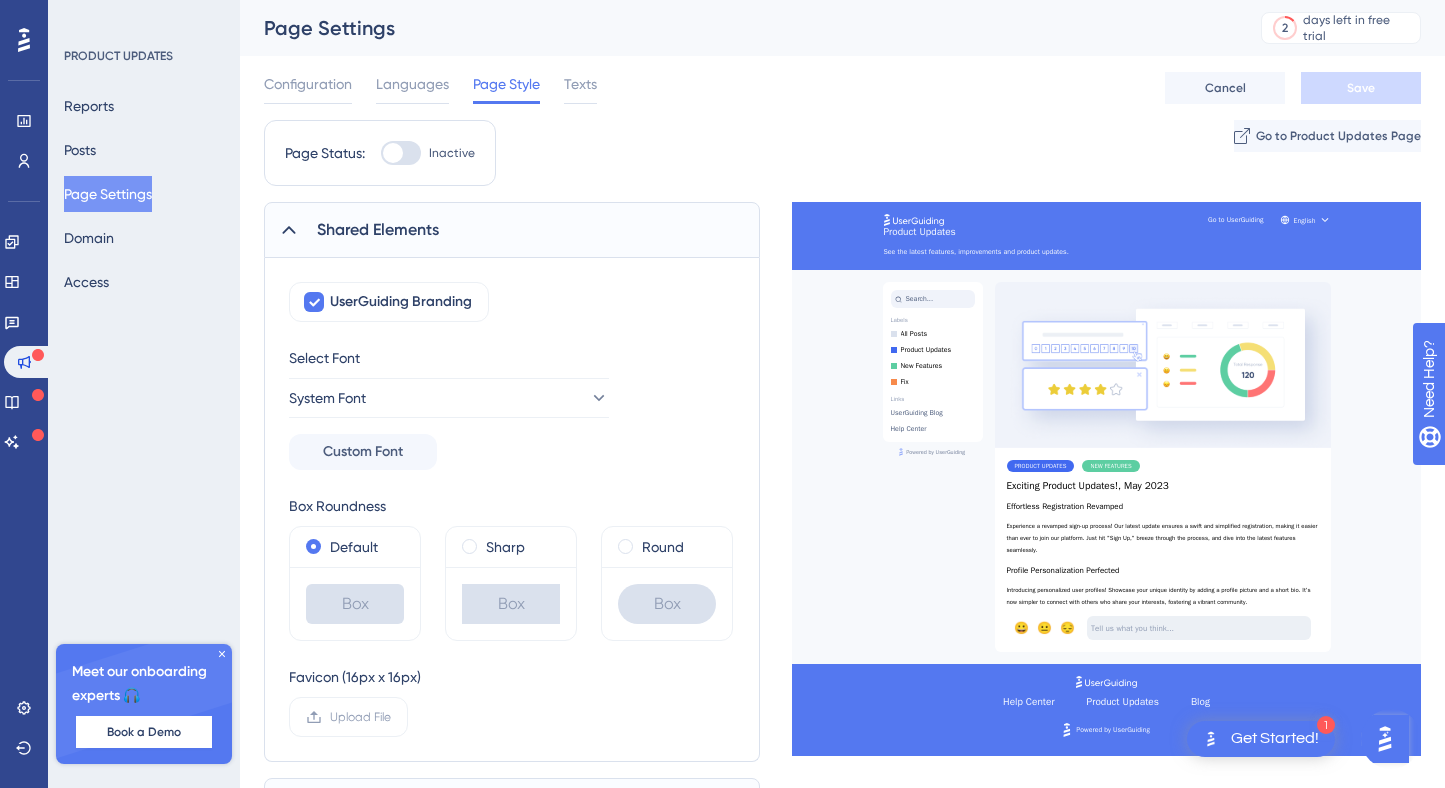 click 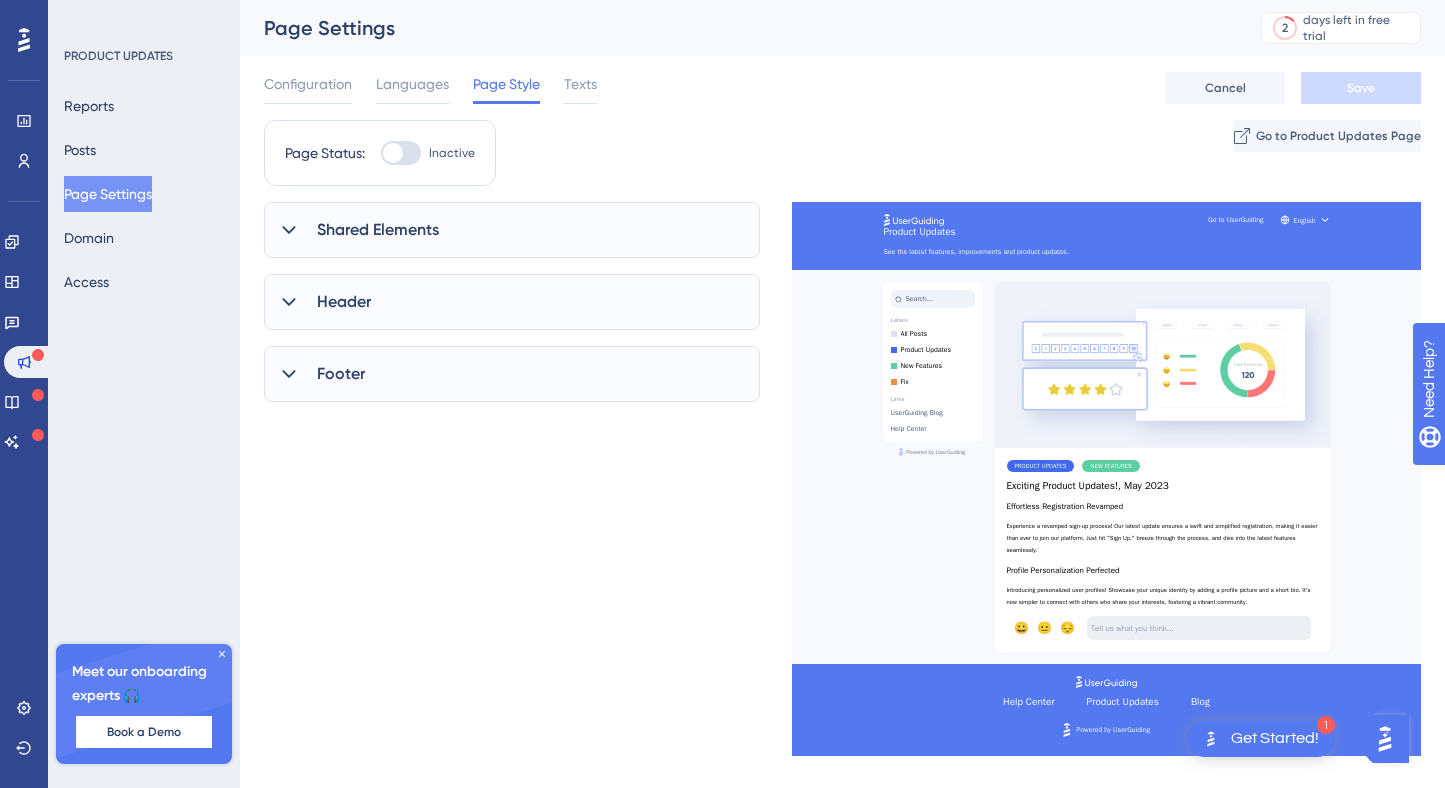 click 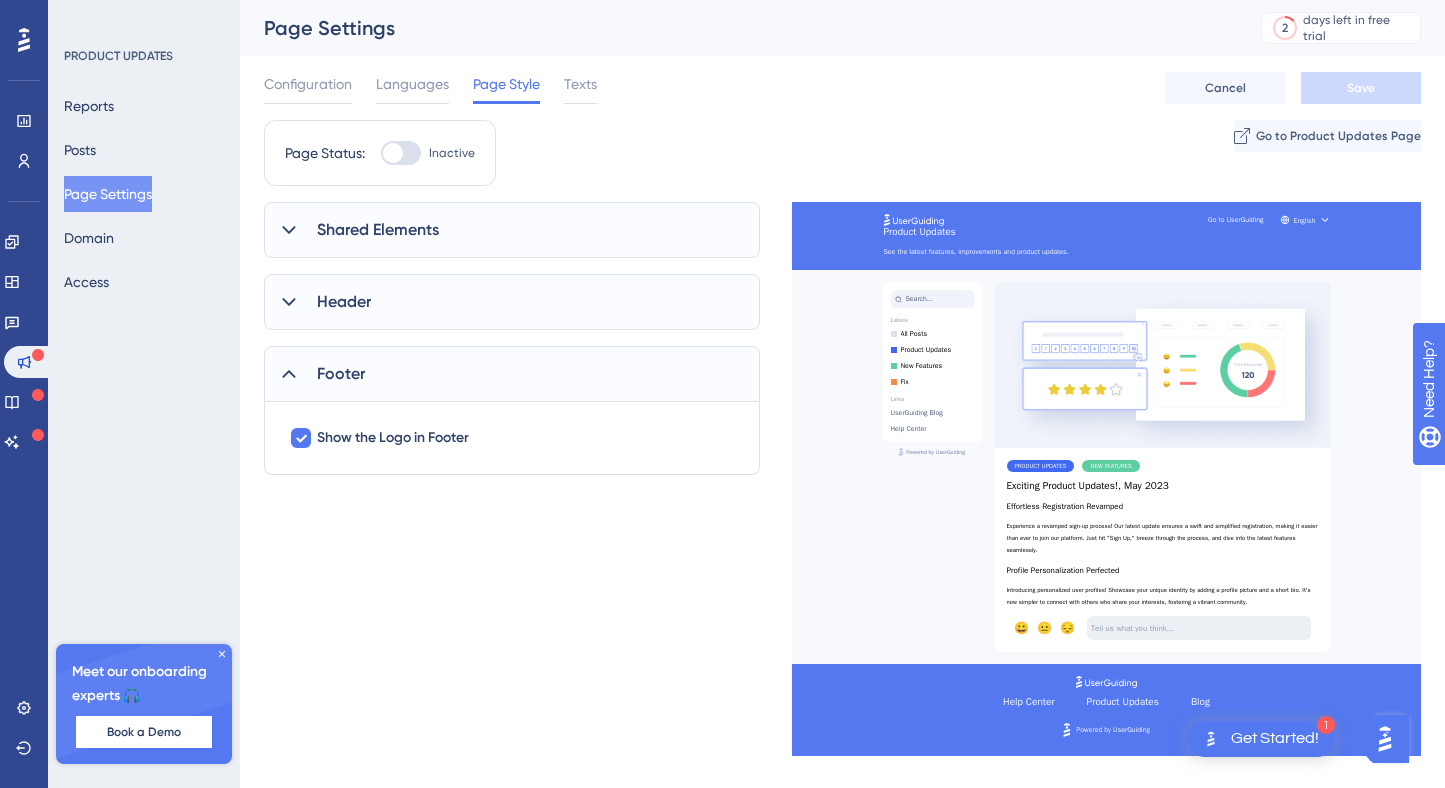 click 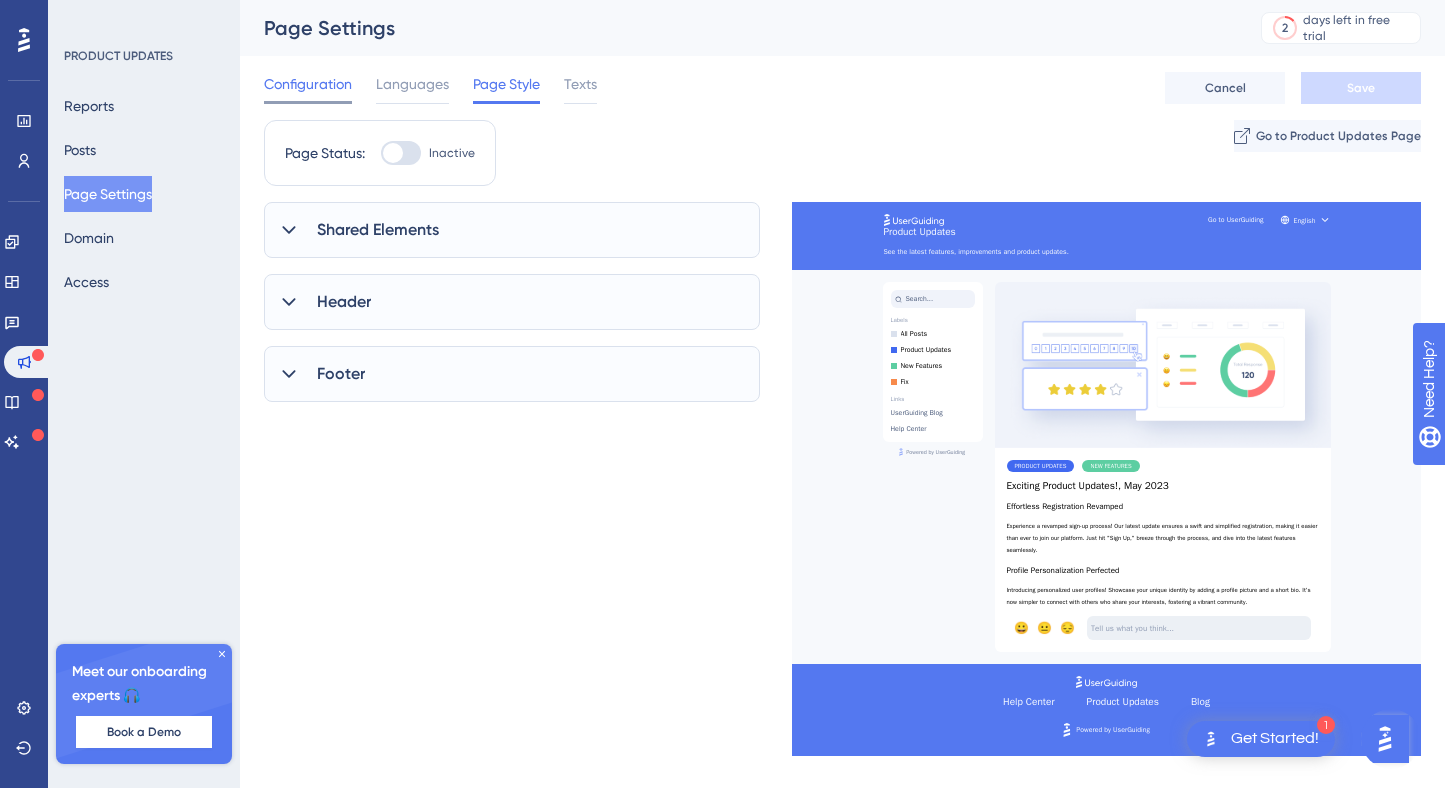click on "Configuration" at bounding box center (308, 84) 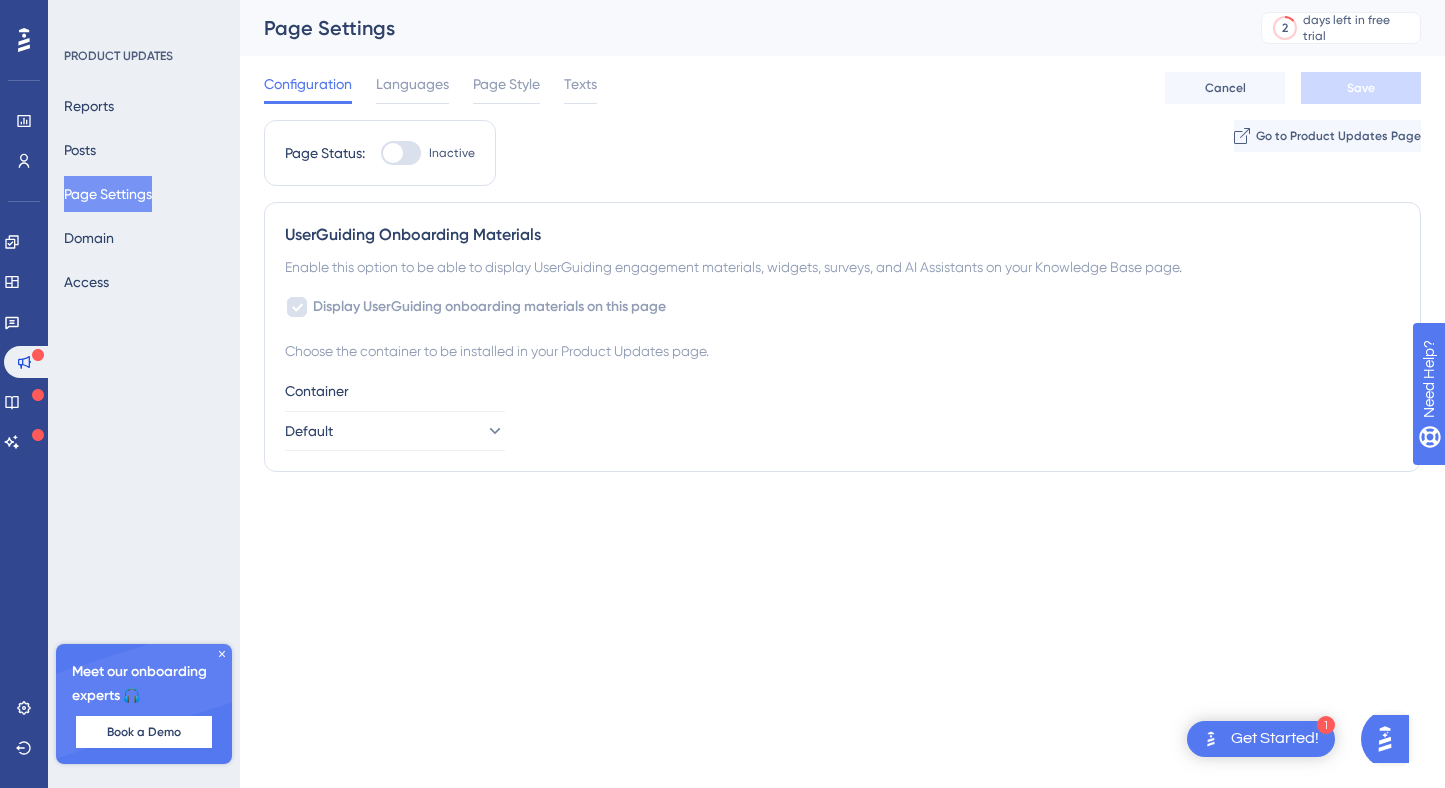 click on "Performance Users Engagement Widgets Feedback Product Updates Knowledge Base AI Assistant Settings Logout" at bounding box center [24, 394] 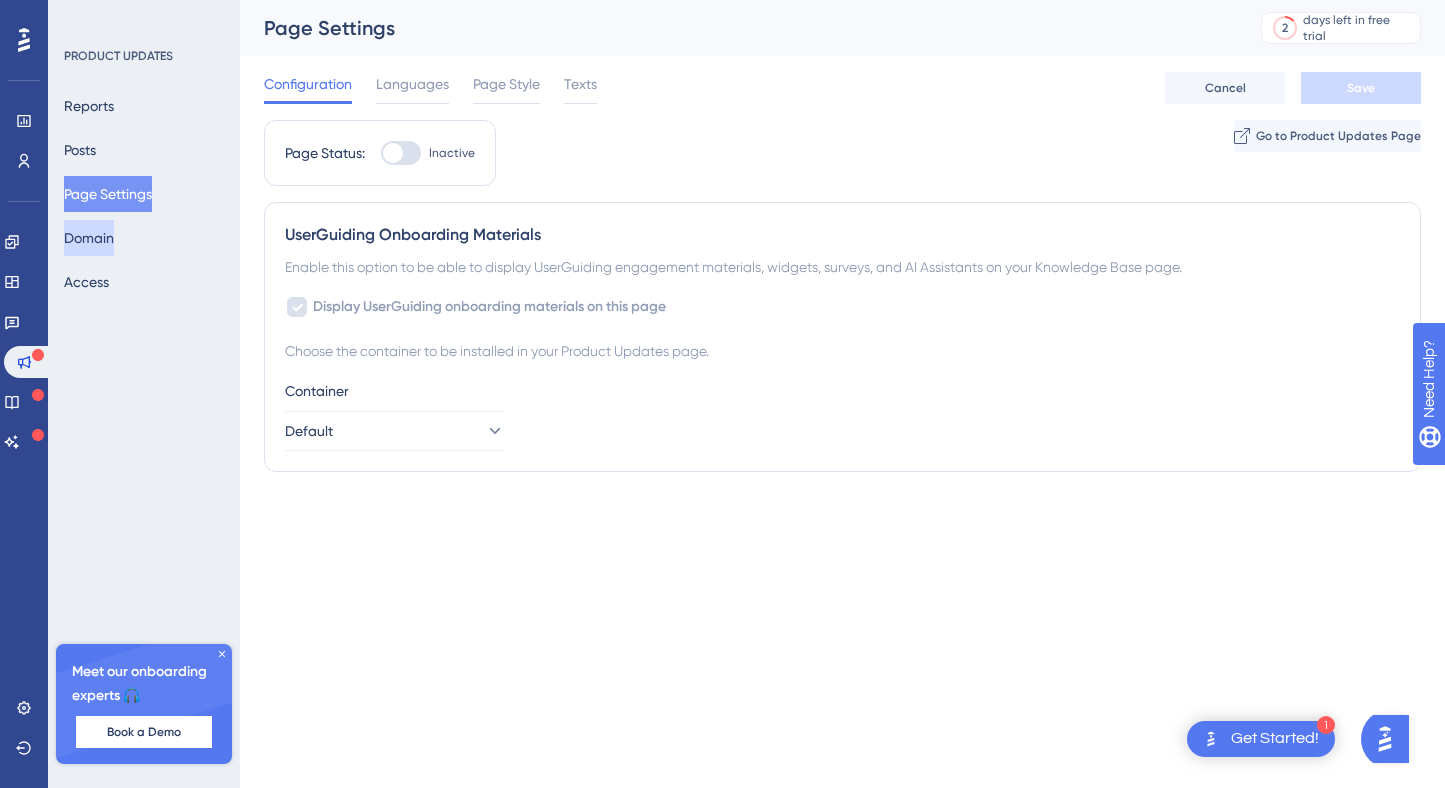 click on "Domain" at bounding box center [89, 238] 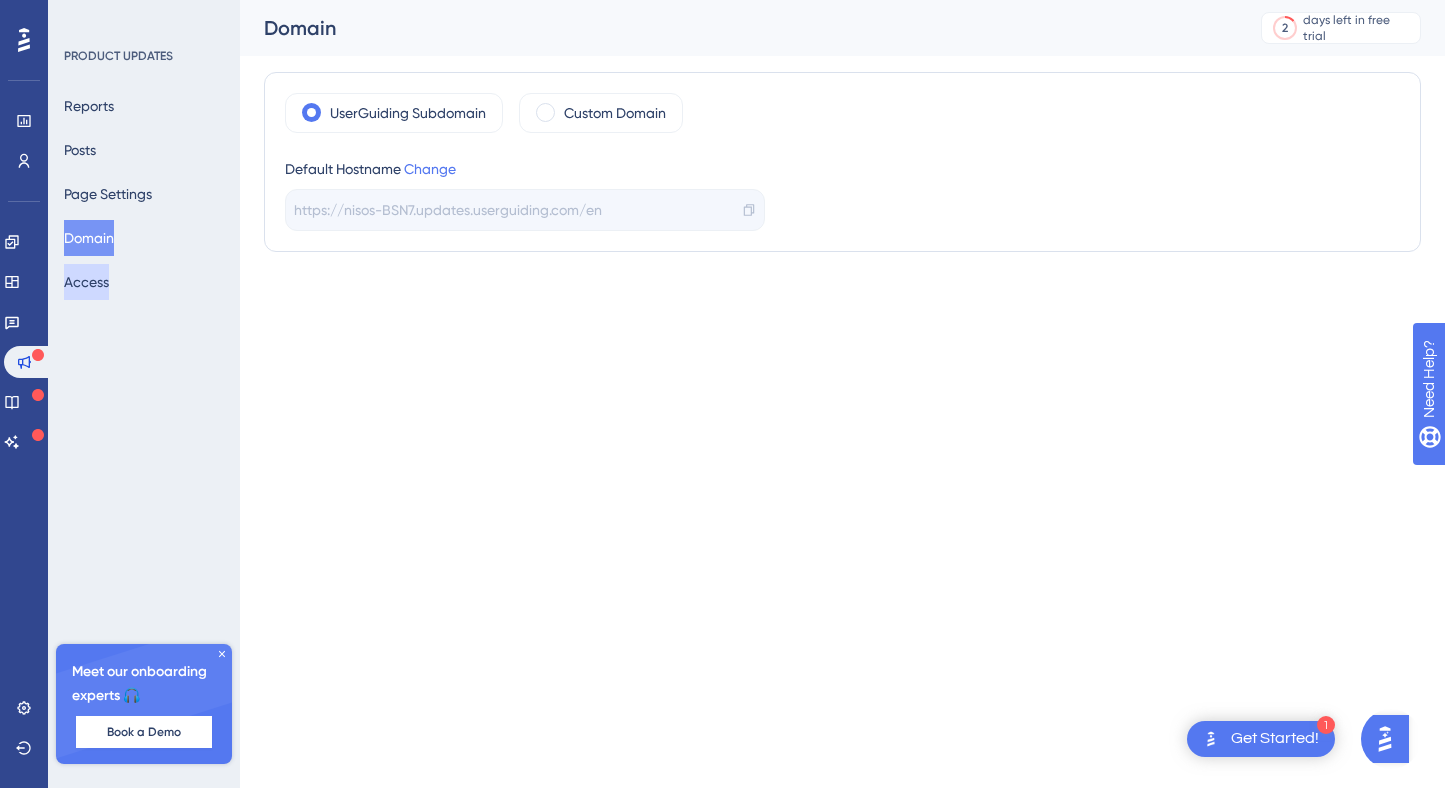 click on "Access" at bounding box center (86, 282) 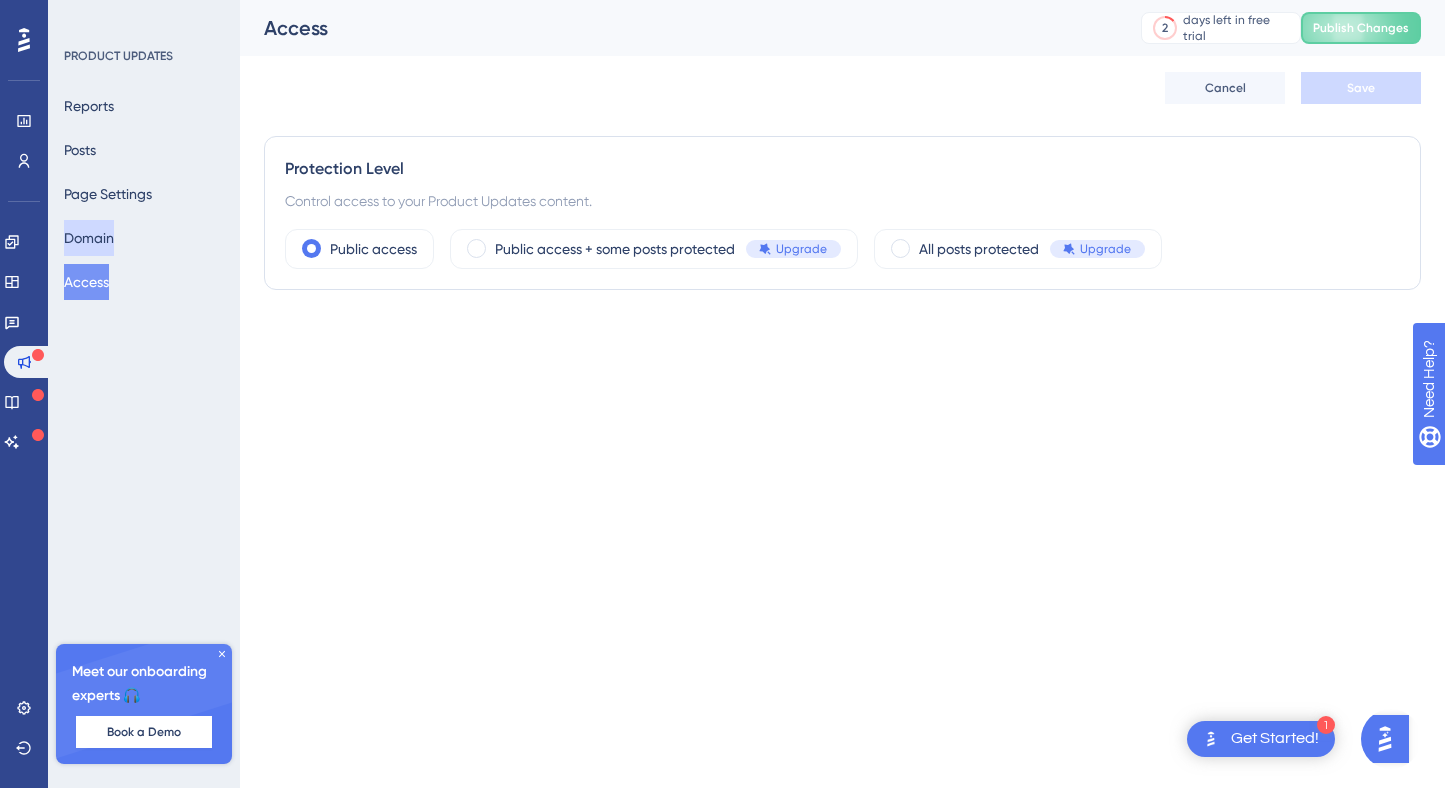 click on "Domain" at bounding box center (89, 238) 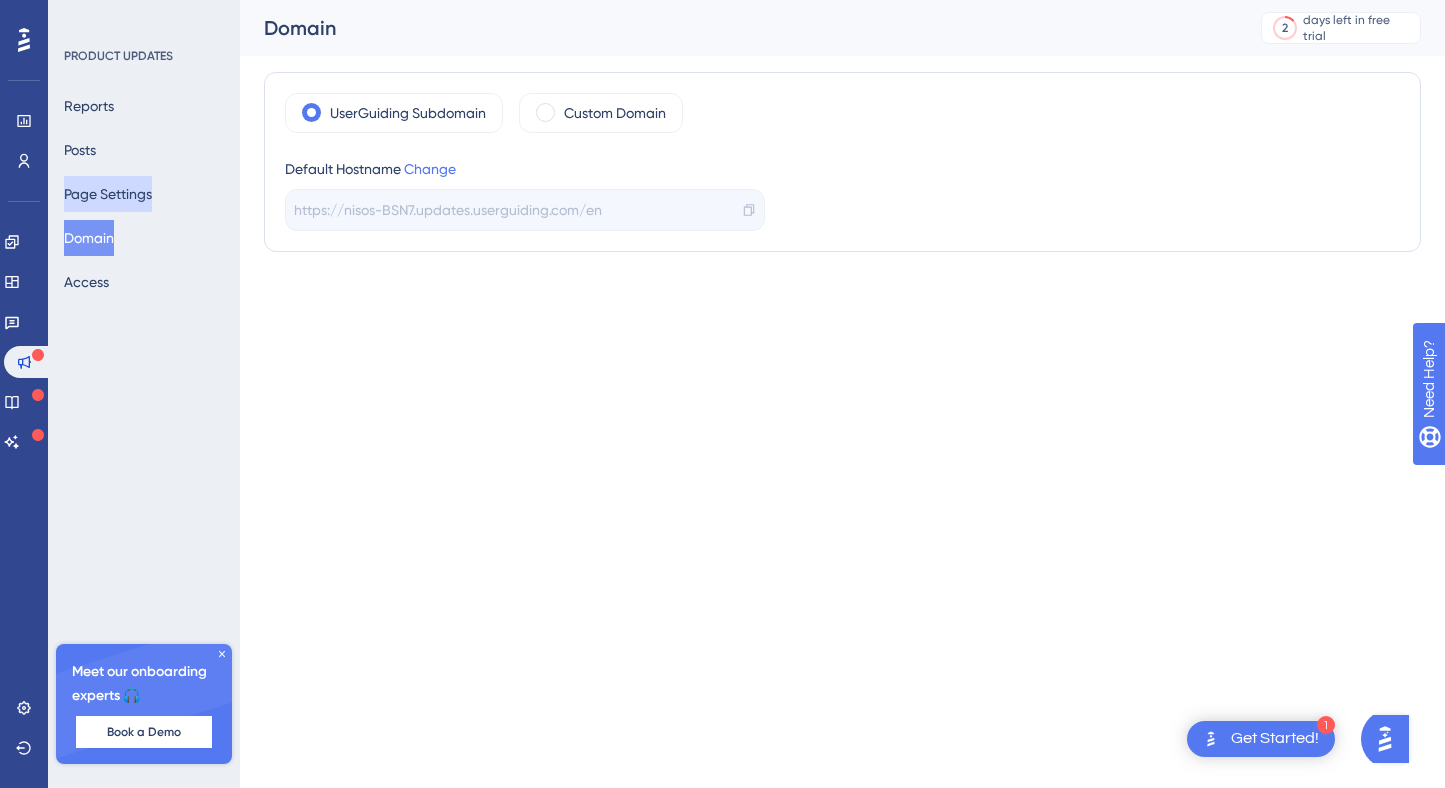 click on "Page Settings" at bounding box center [108, 194] 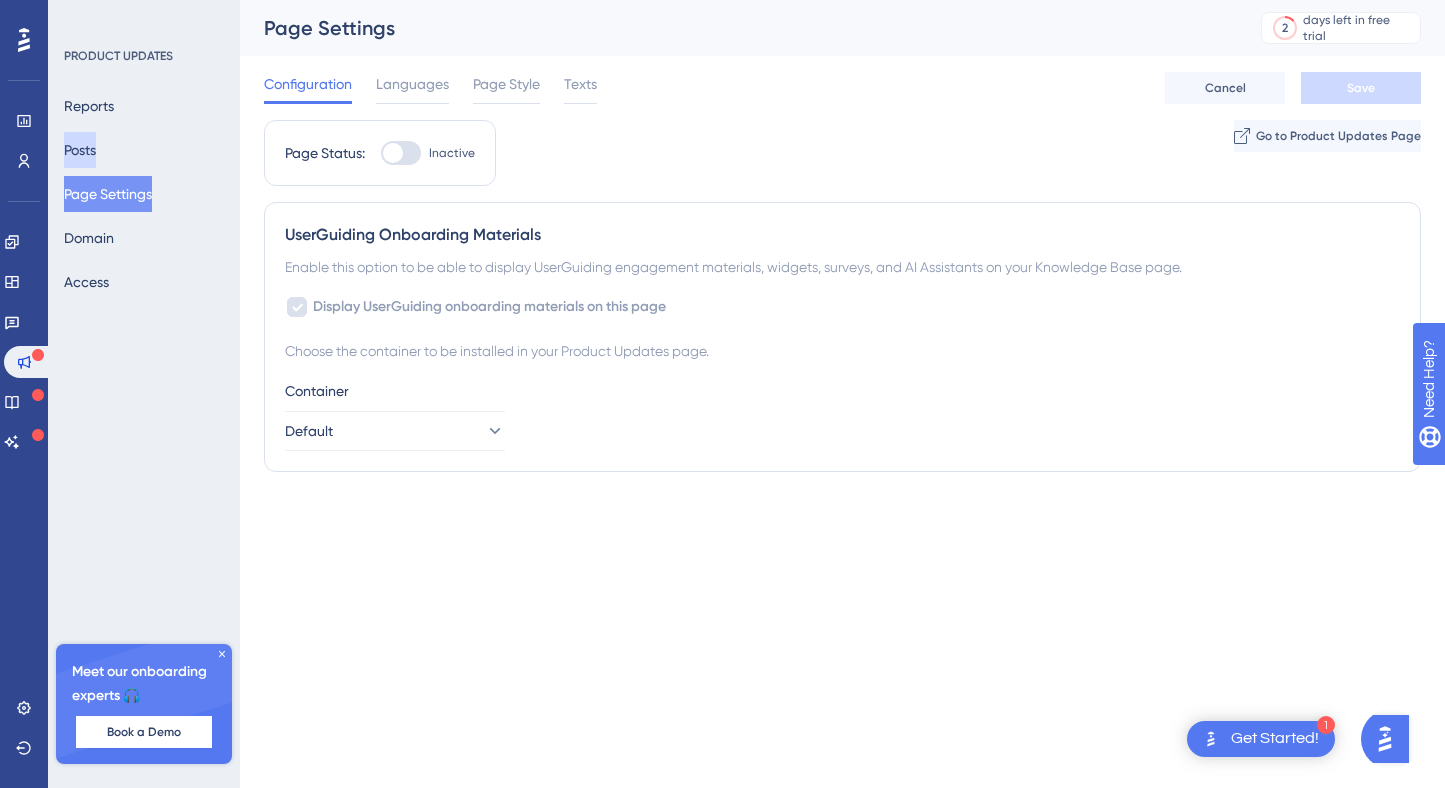click on "Posts" at bounding box center (80, 150) 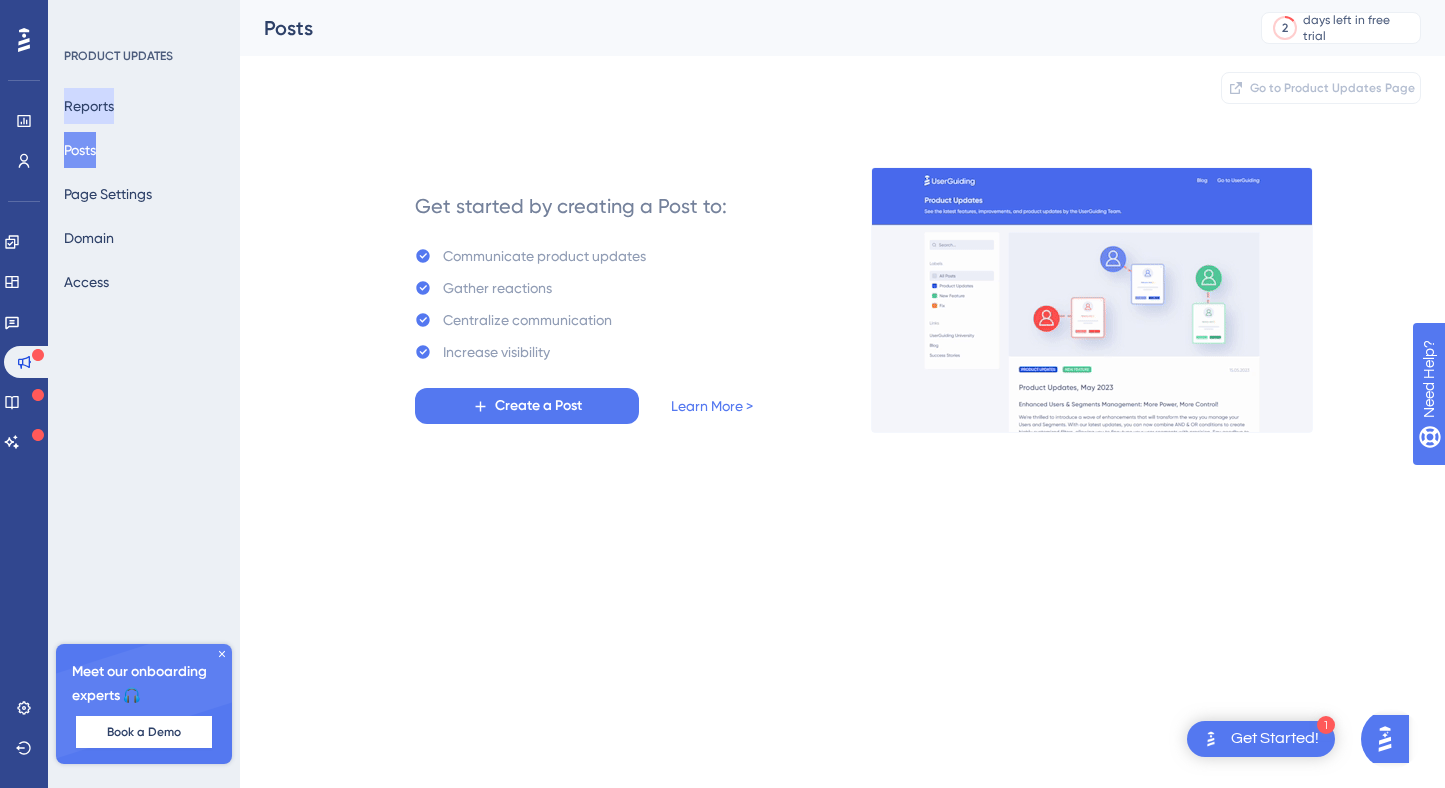 click on "Reports" at bounding box center (89, 106) 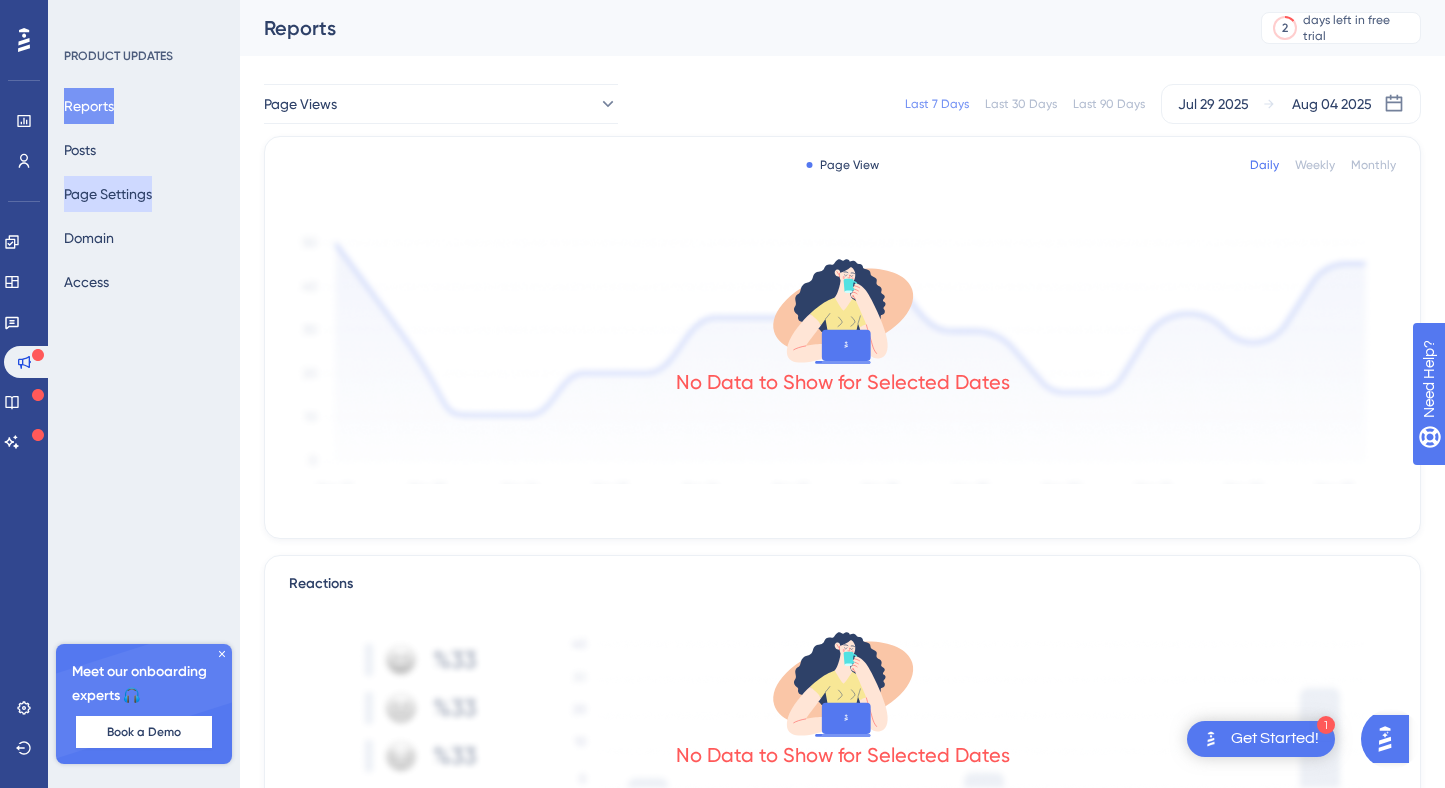 click on "Page Settings" at bounding box center (108, 194) 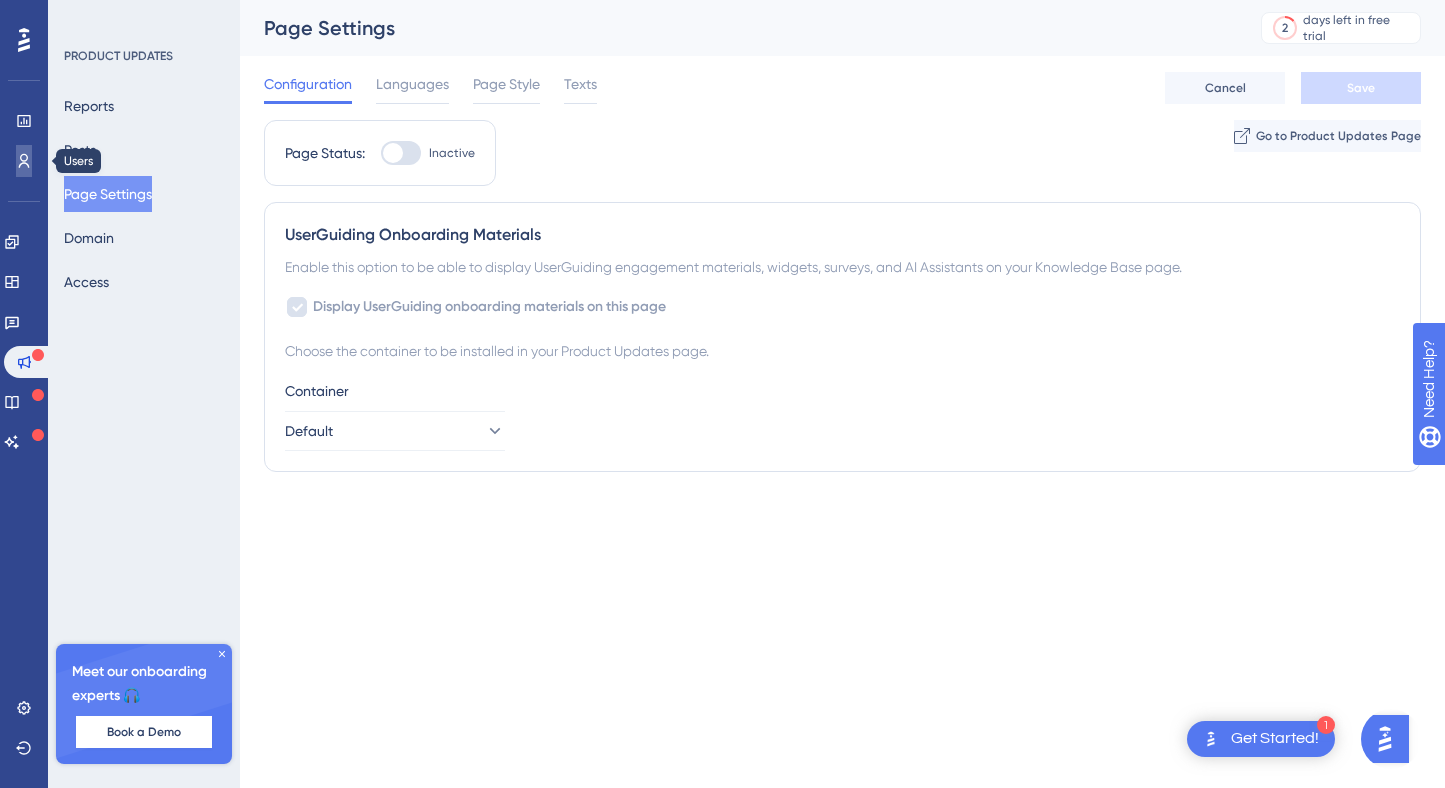 click 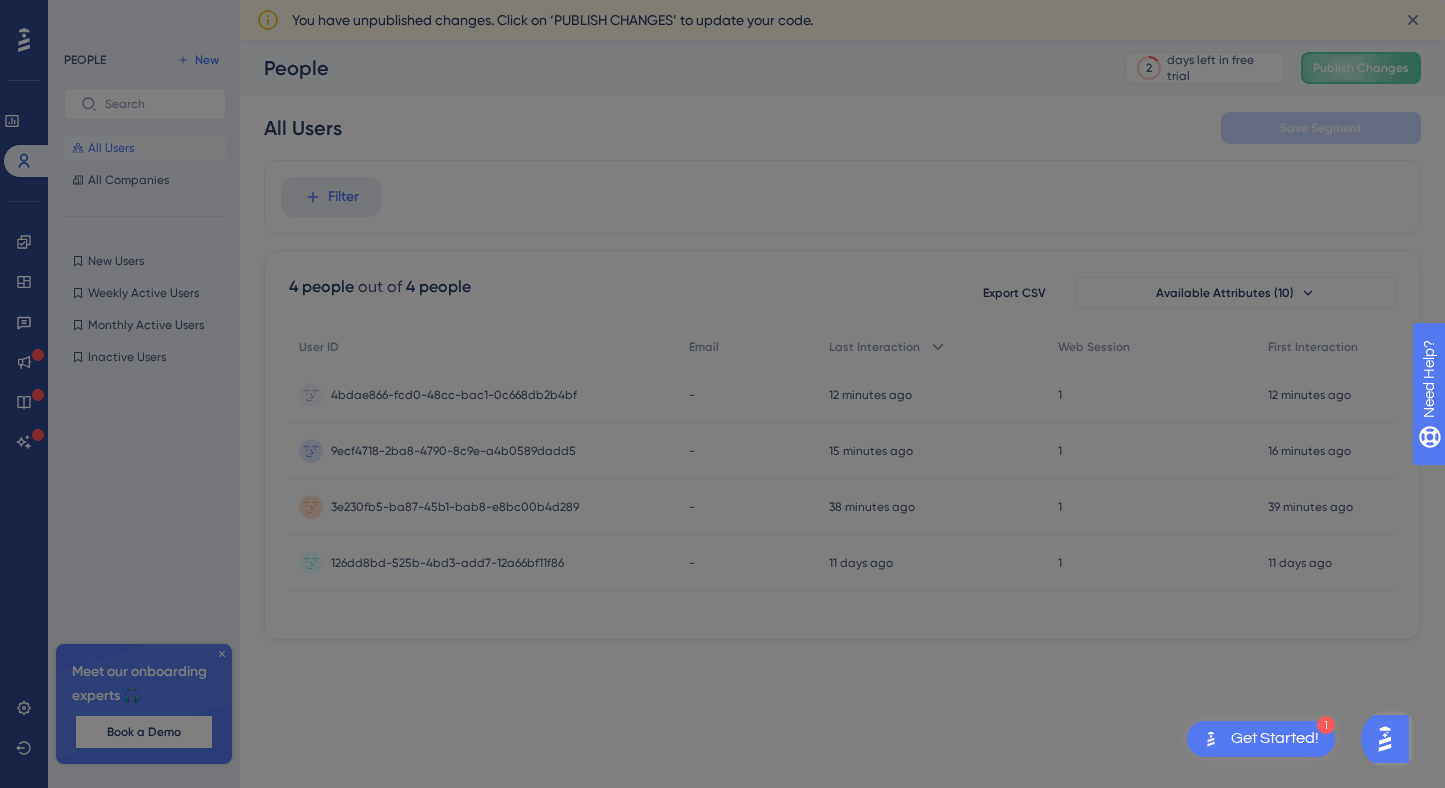 scroll, scrollTop: 0, scrollLeft: 0, axis: both 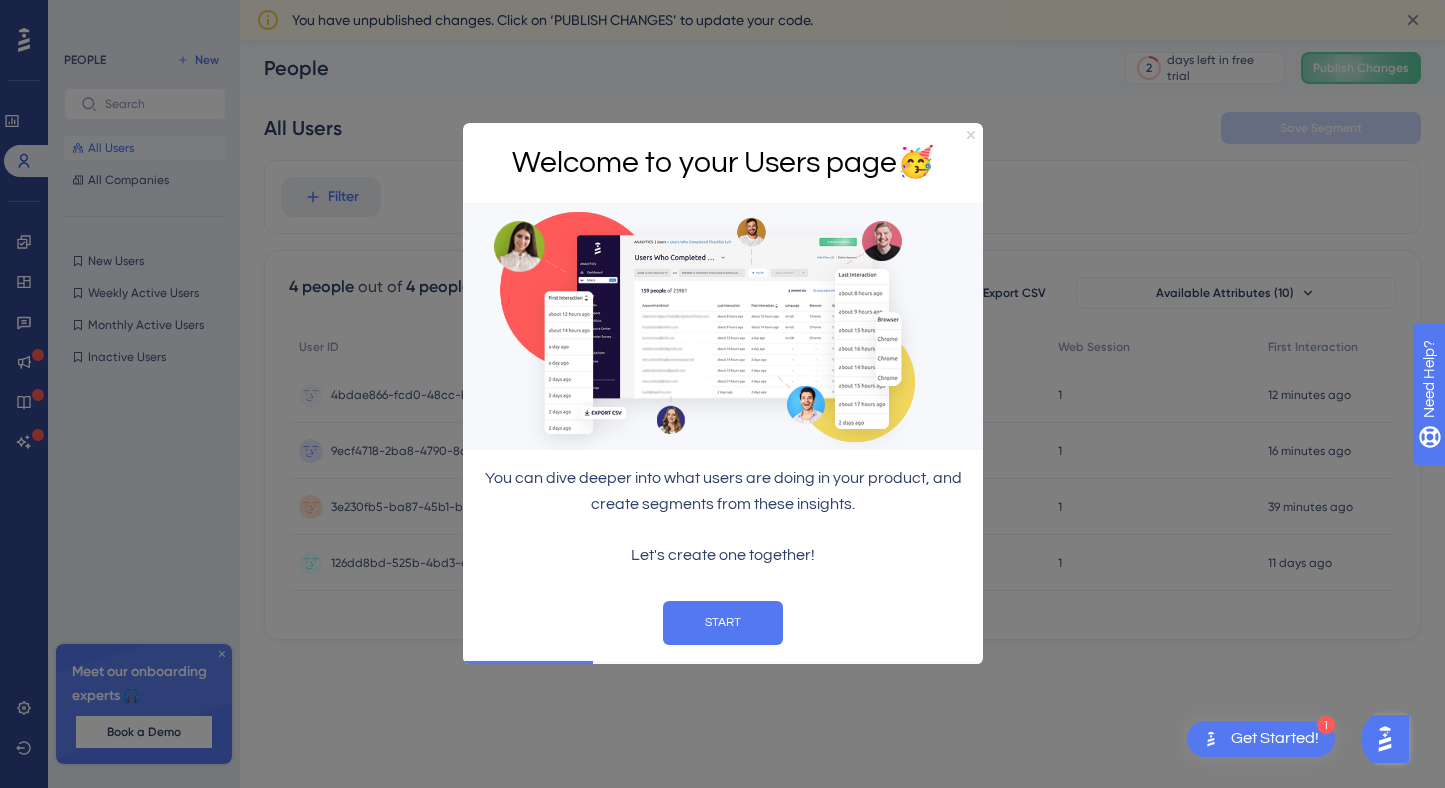 click 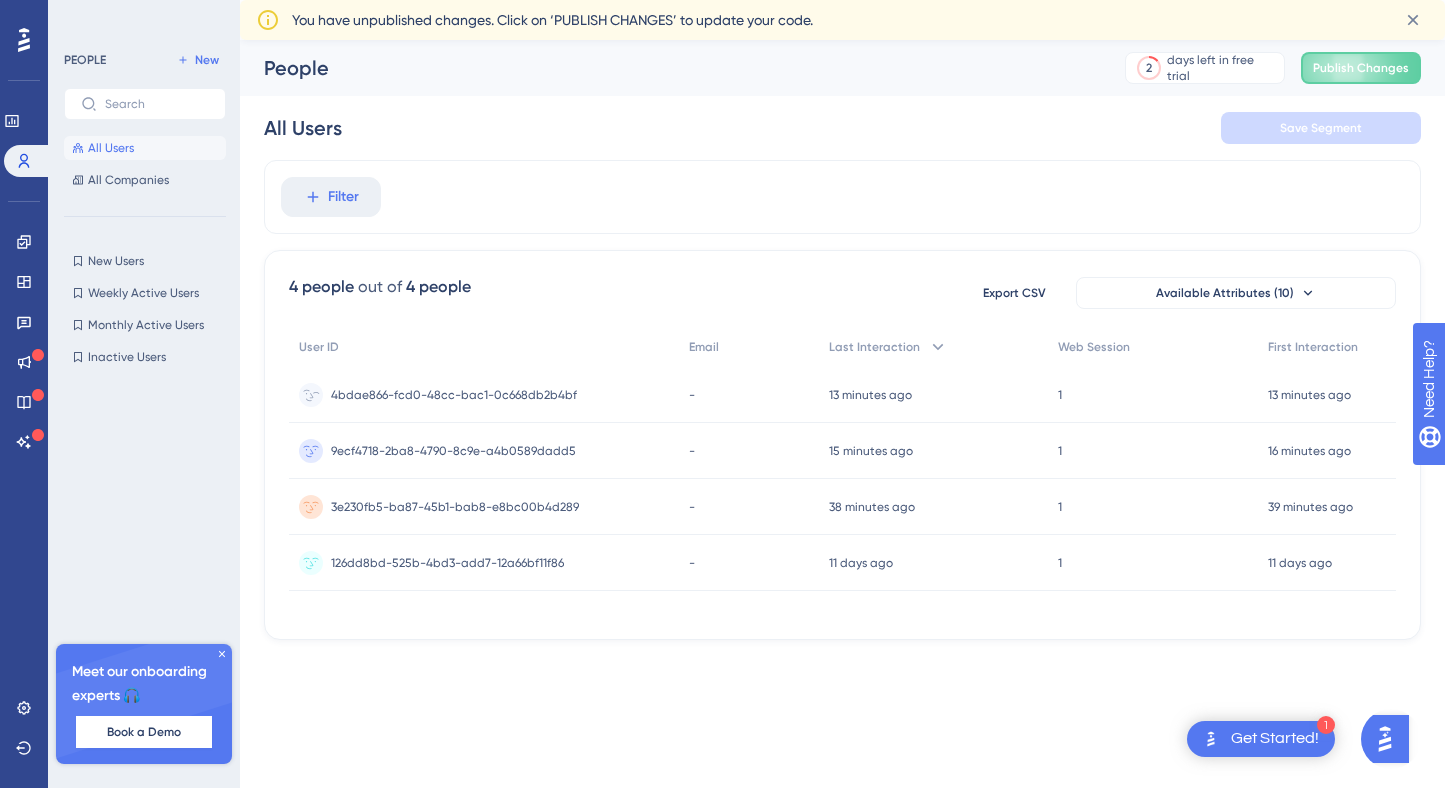 click on "4bdae866-fcd0-48cc-bac1-0c668db2b4bf" at bounding box center (454, 395) 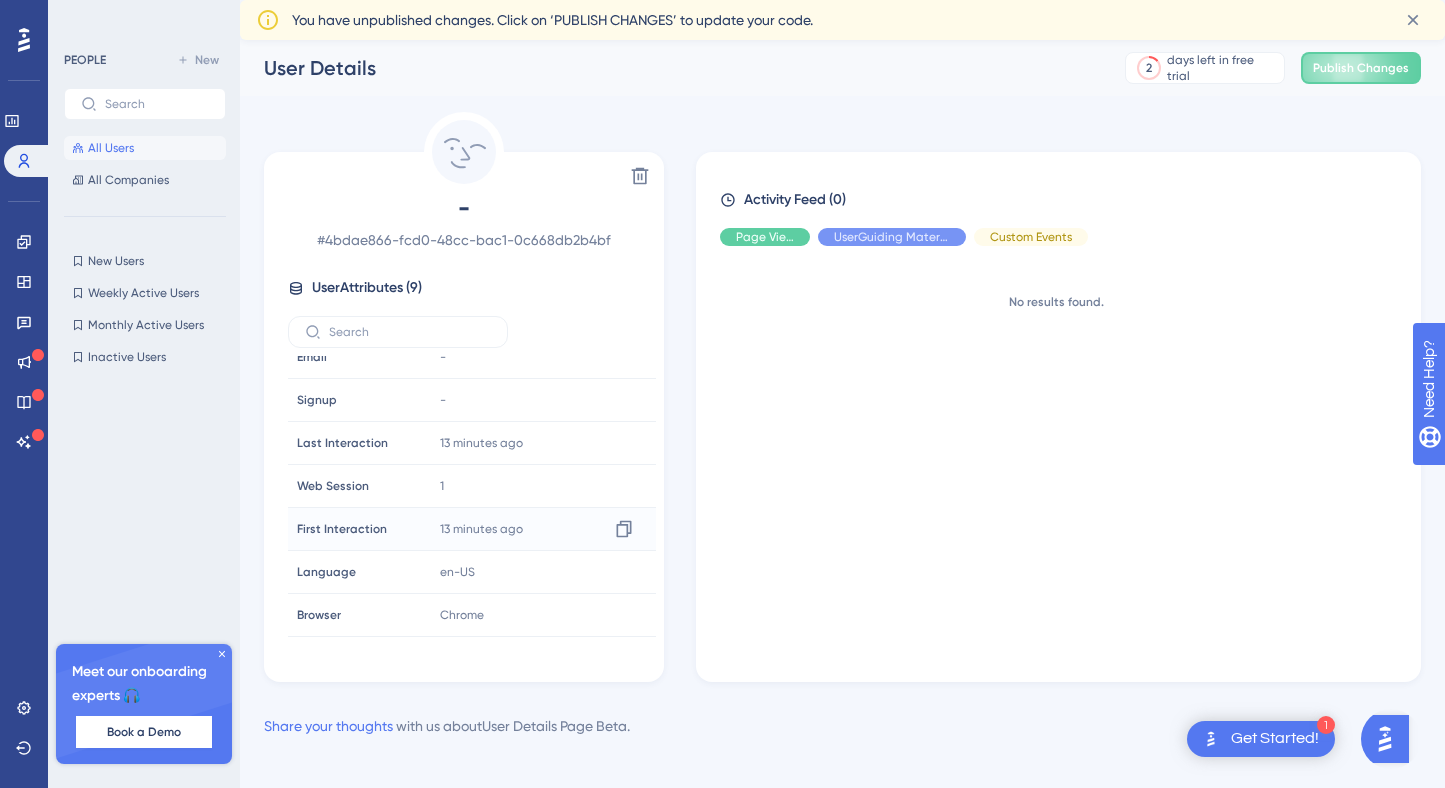 scroll, scrollTop: 0, scrollLeft: 0, axis: both 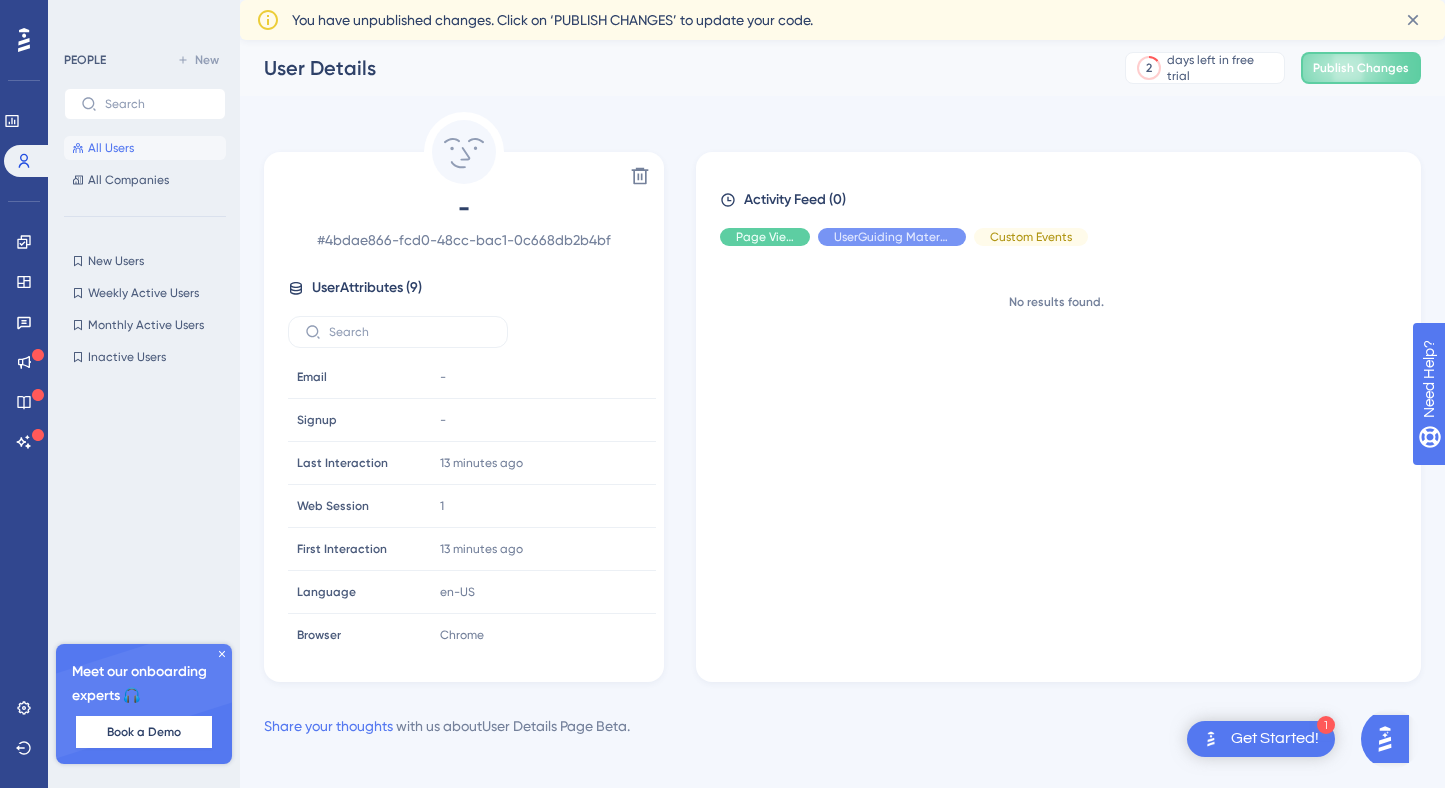 click on "All Users" at bounding box center (111, 148) 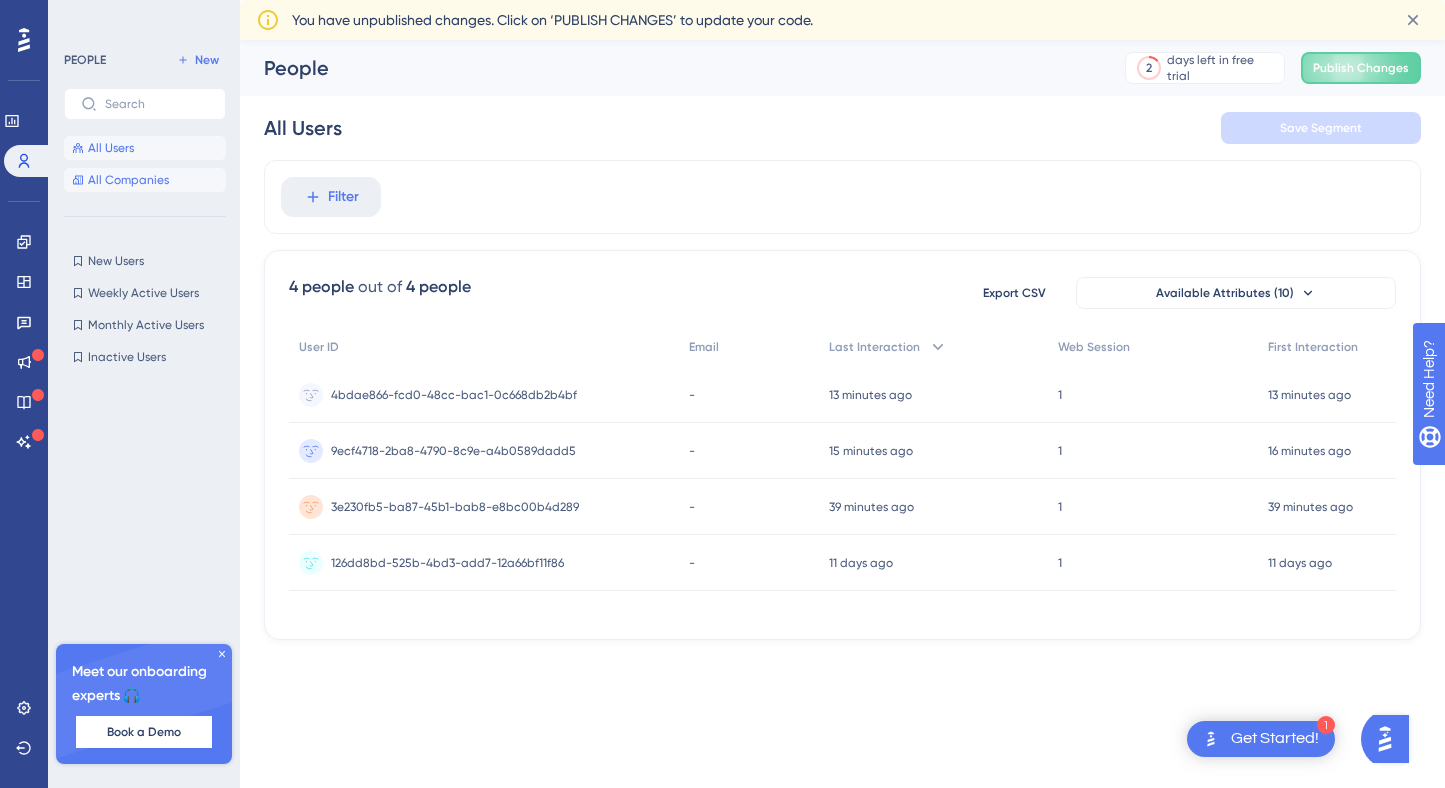 click on "All Companies" at bounding box center [128, 180] 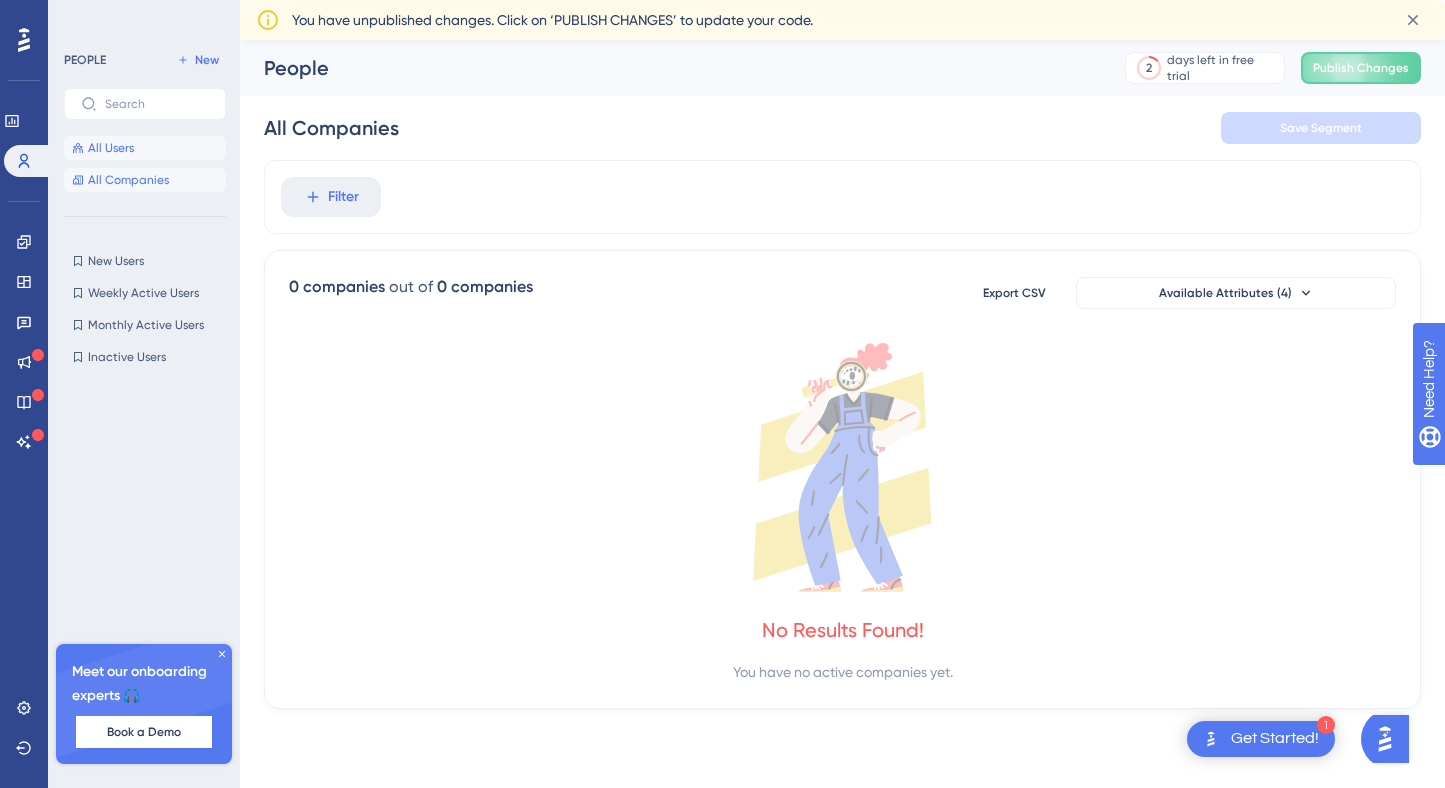 click on "All Users" at bounding box center (145, 148) 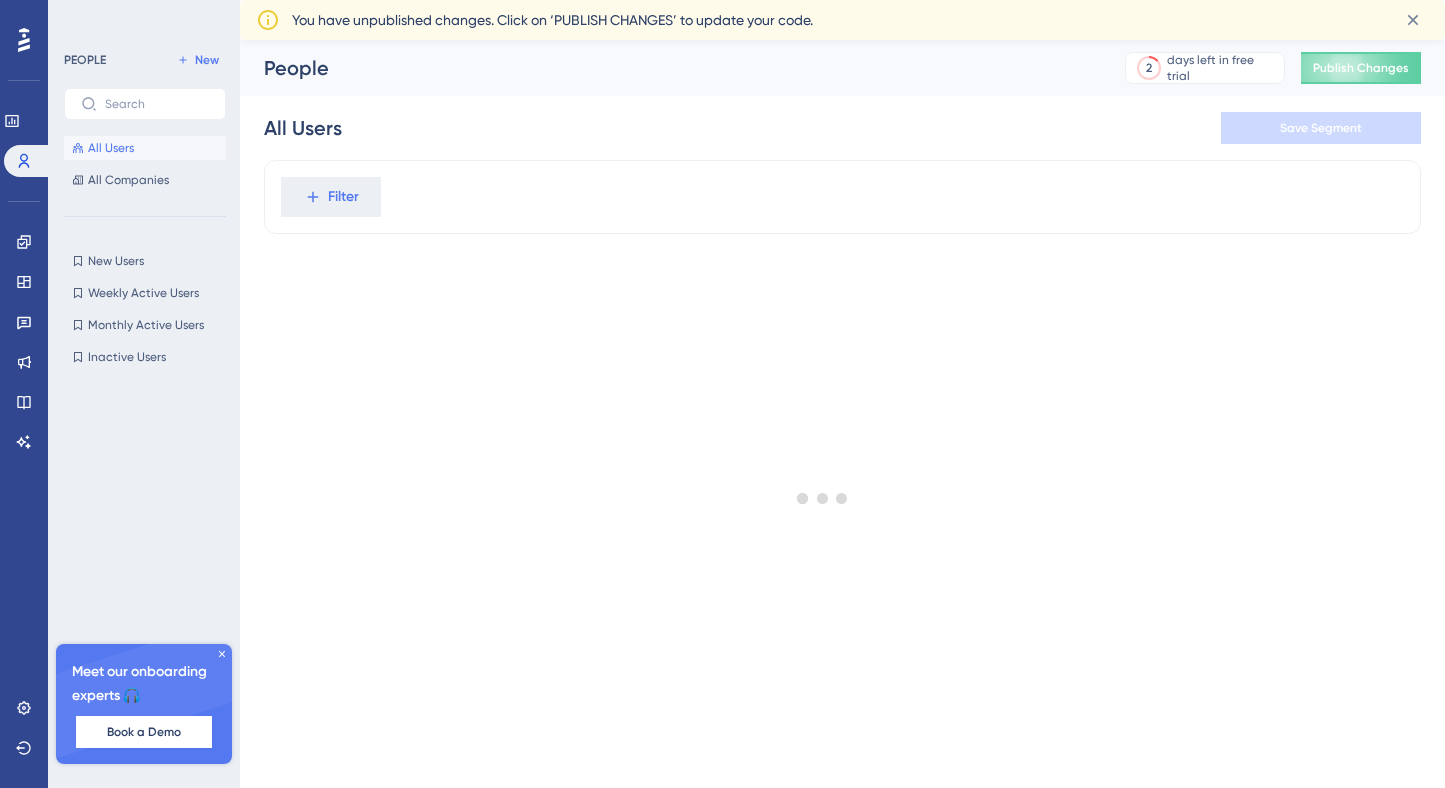 scroll, scrollTop: 0, scrollLeft: 0, axis: both 